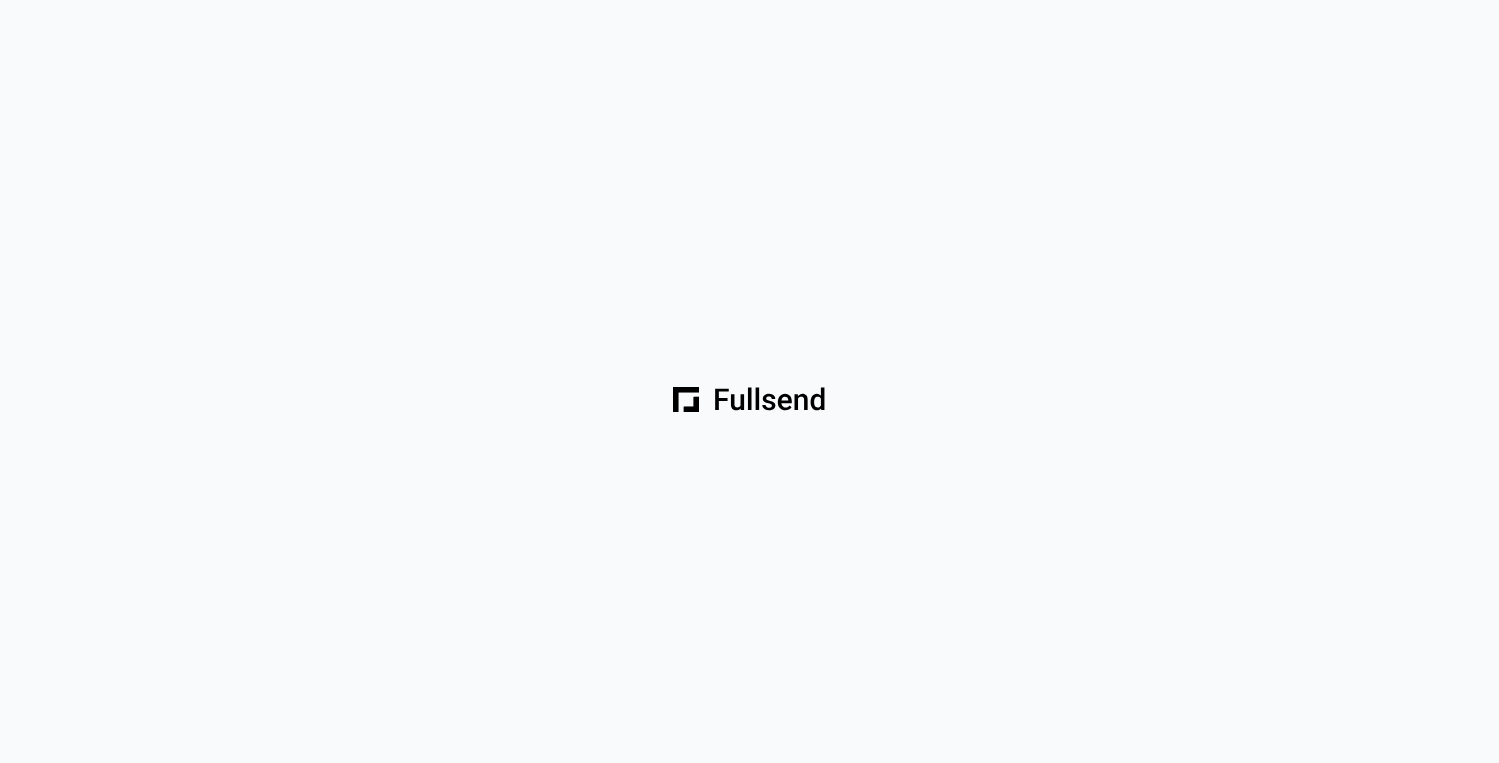 scroll, scrollTop: 0, scrollLeft: 0, axis: both 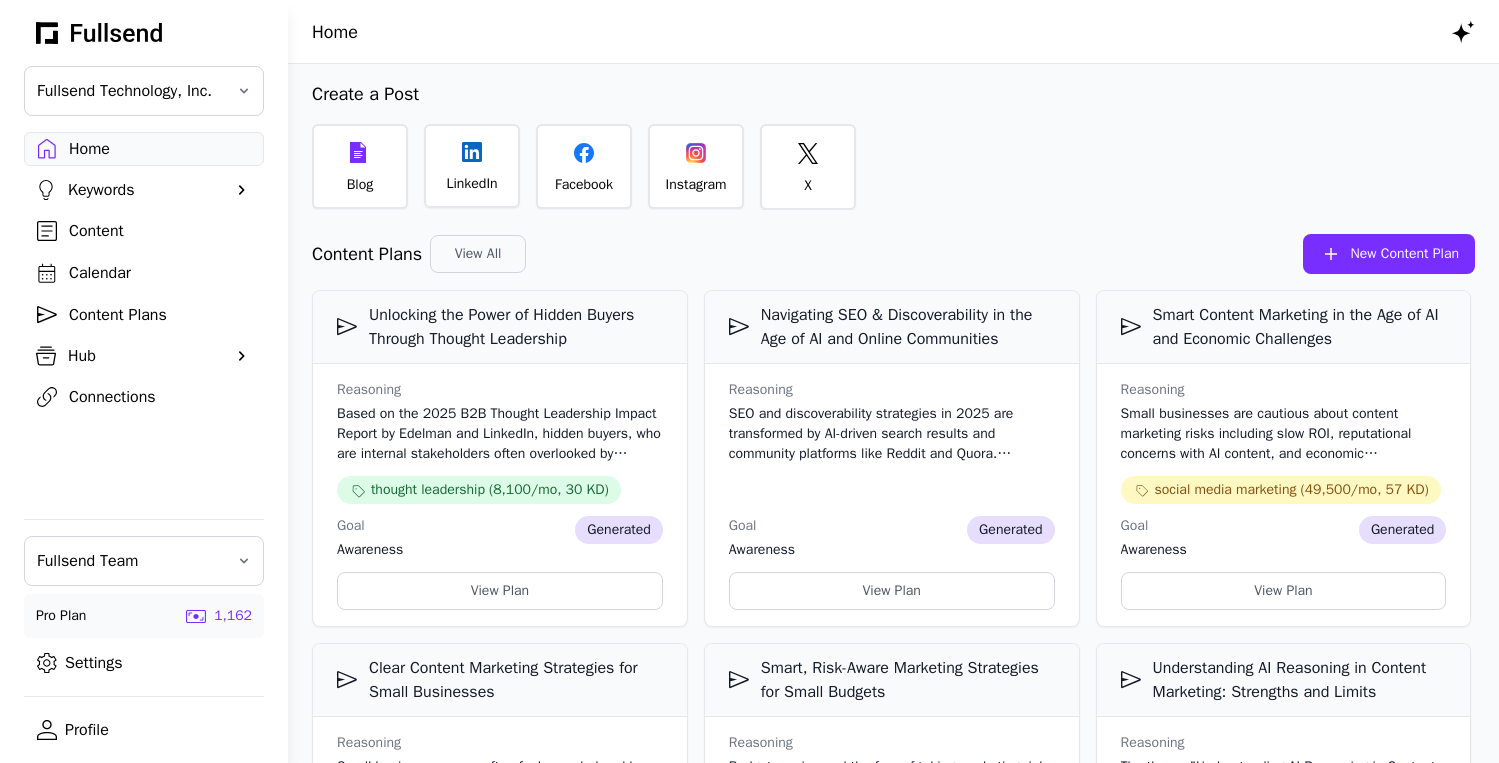 click on "Hub" at bounding box center [144, 356] 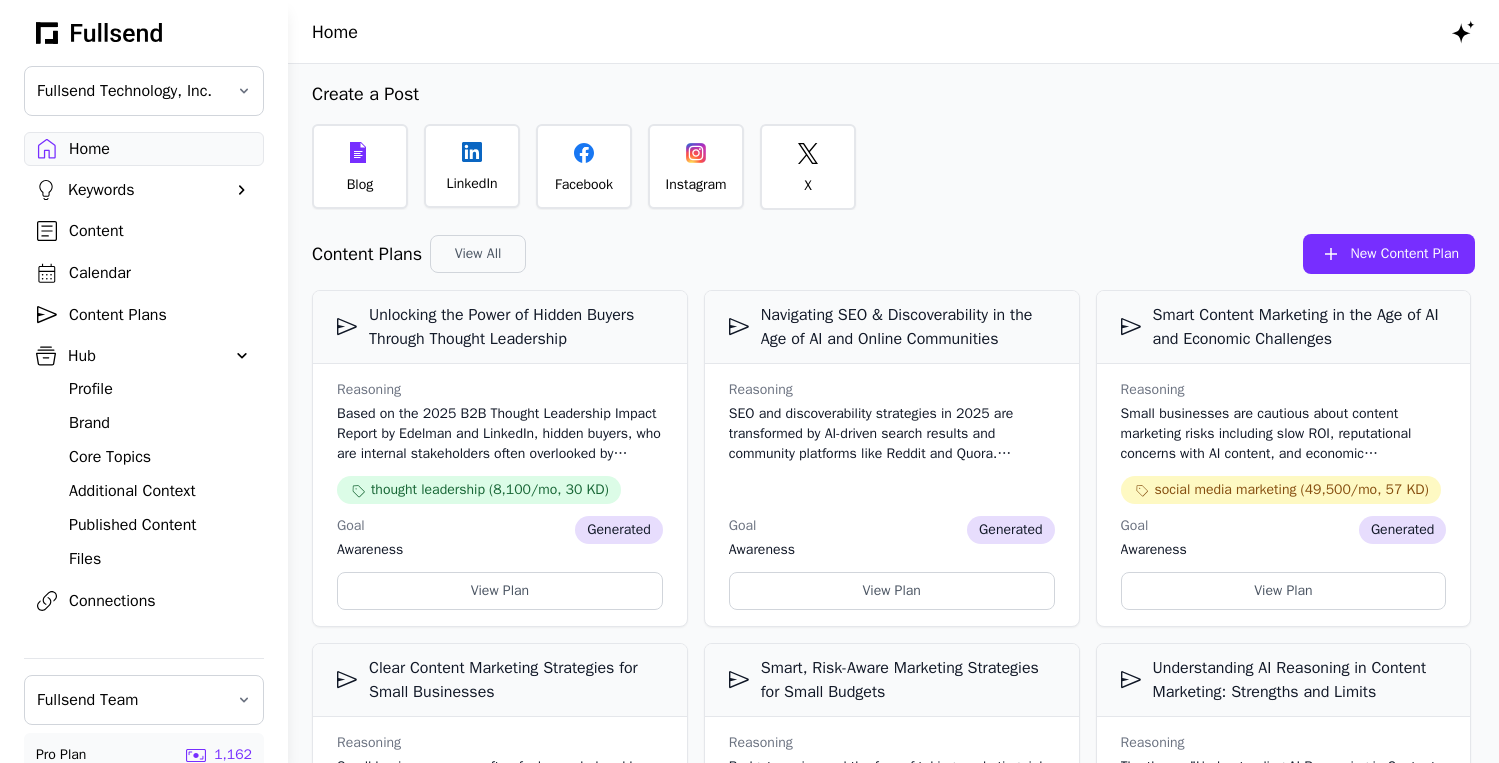 click on "Profile" at bounding box center [160, 389] 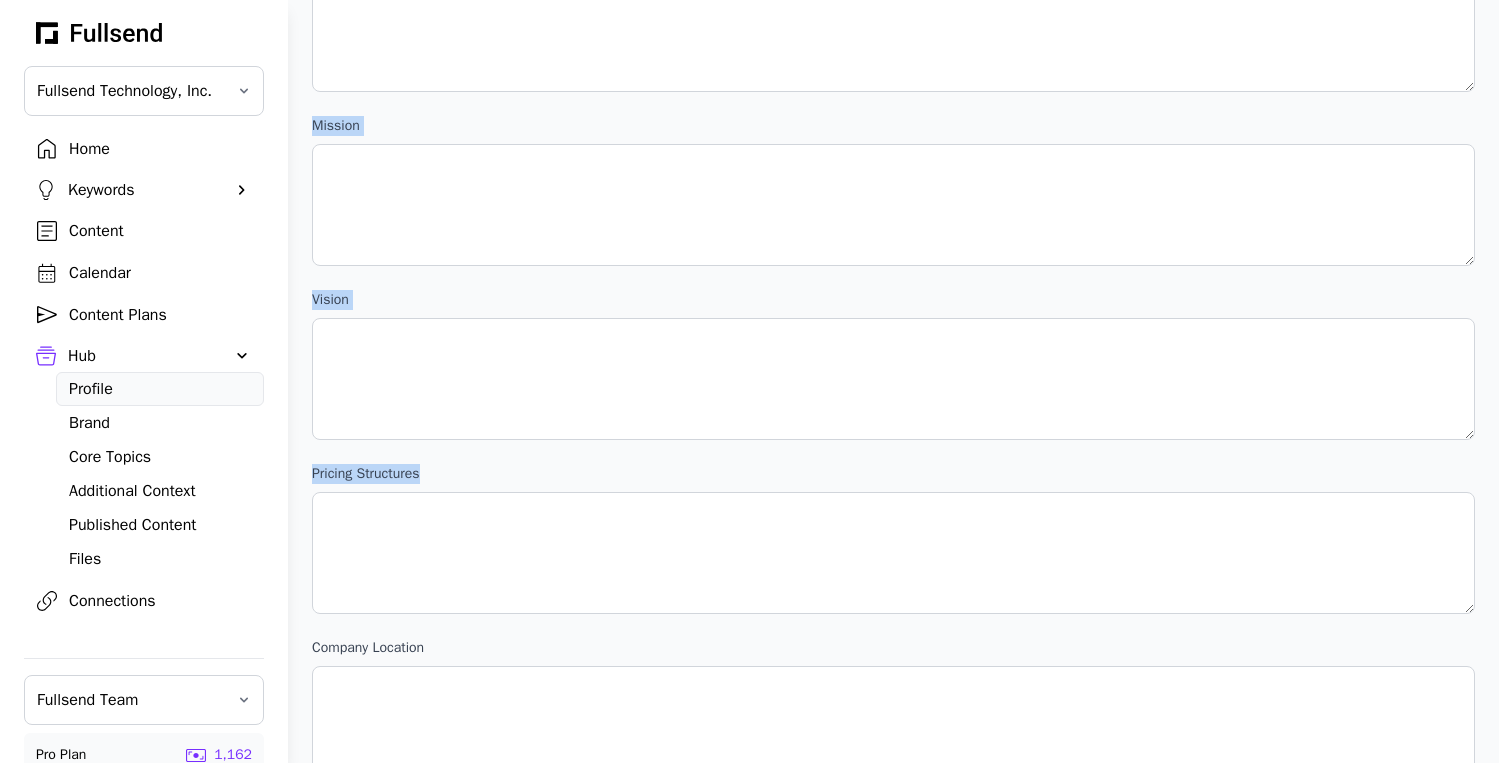 scroll, scrollTop: 987, scrollLeft: 0, axis: vertical 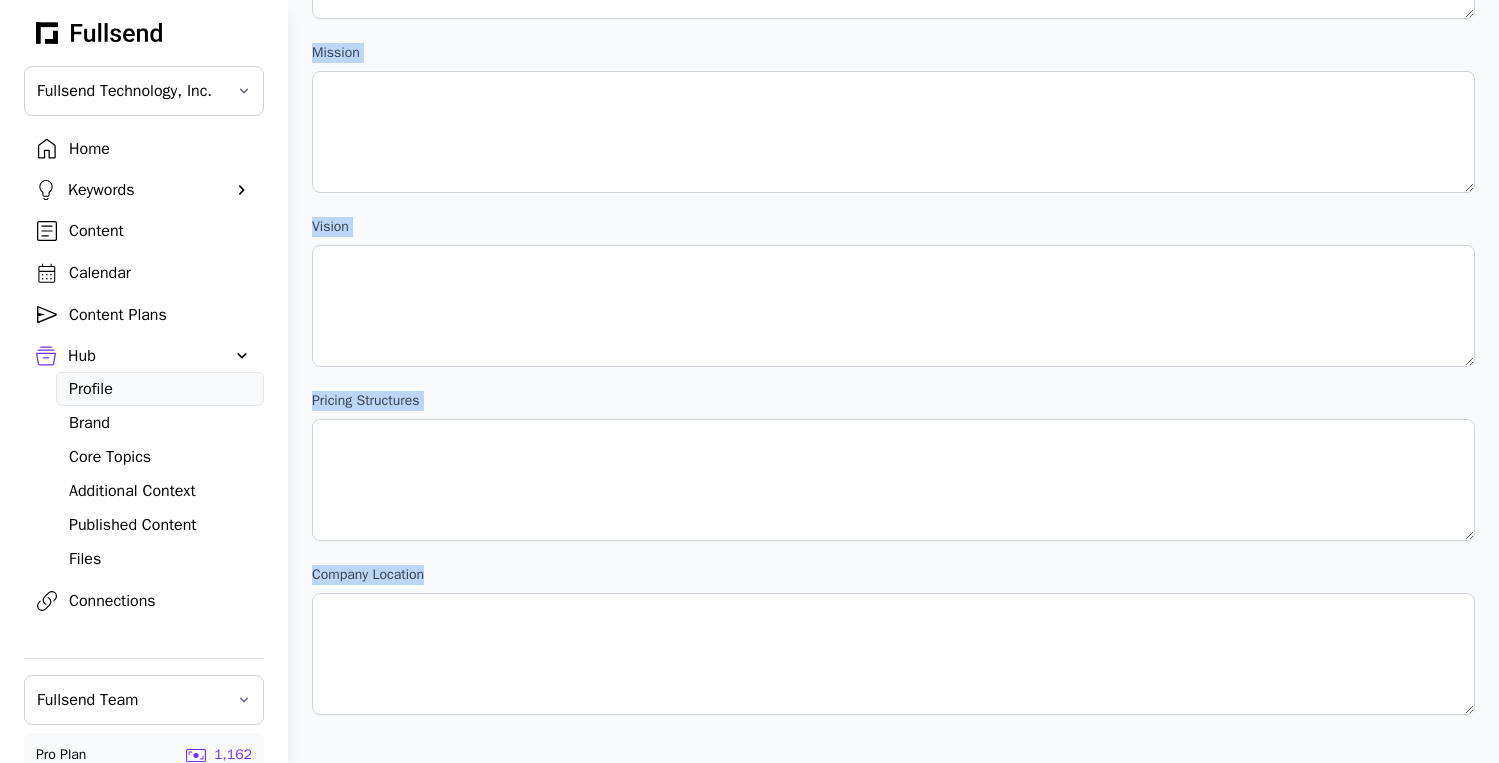 drag, startPoint x: 307, startPoint y: 24, endPoint x: 1344, endPoint y: 723, distance: 1250.5879 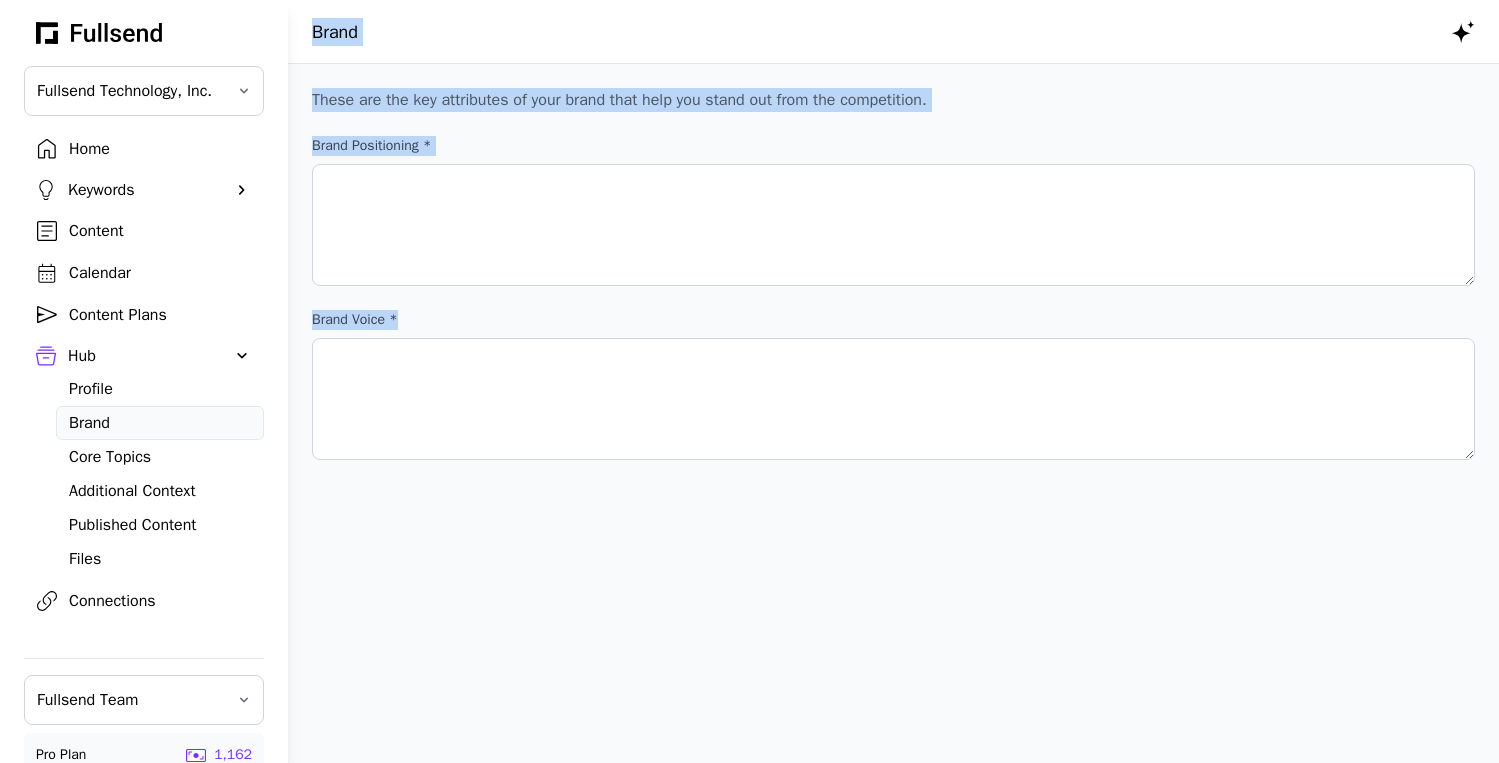 drag, startPoint x: 311, startPoint y: 29, endPoint x: 1363, endPoint y: 464, distance: 1138.3888 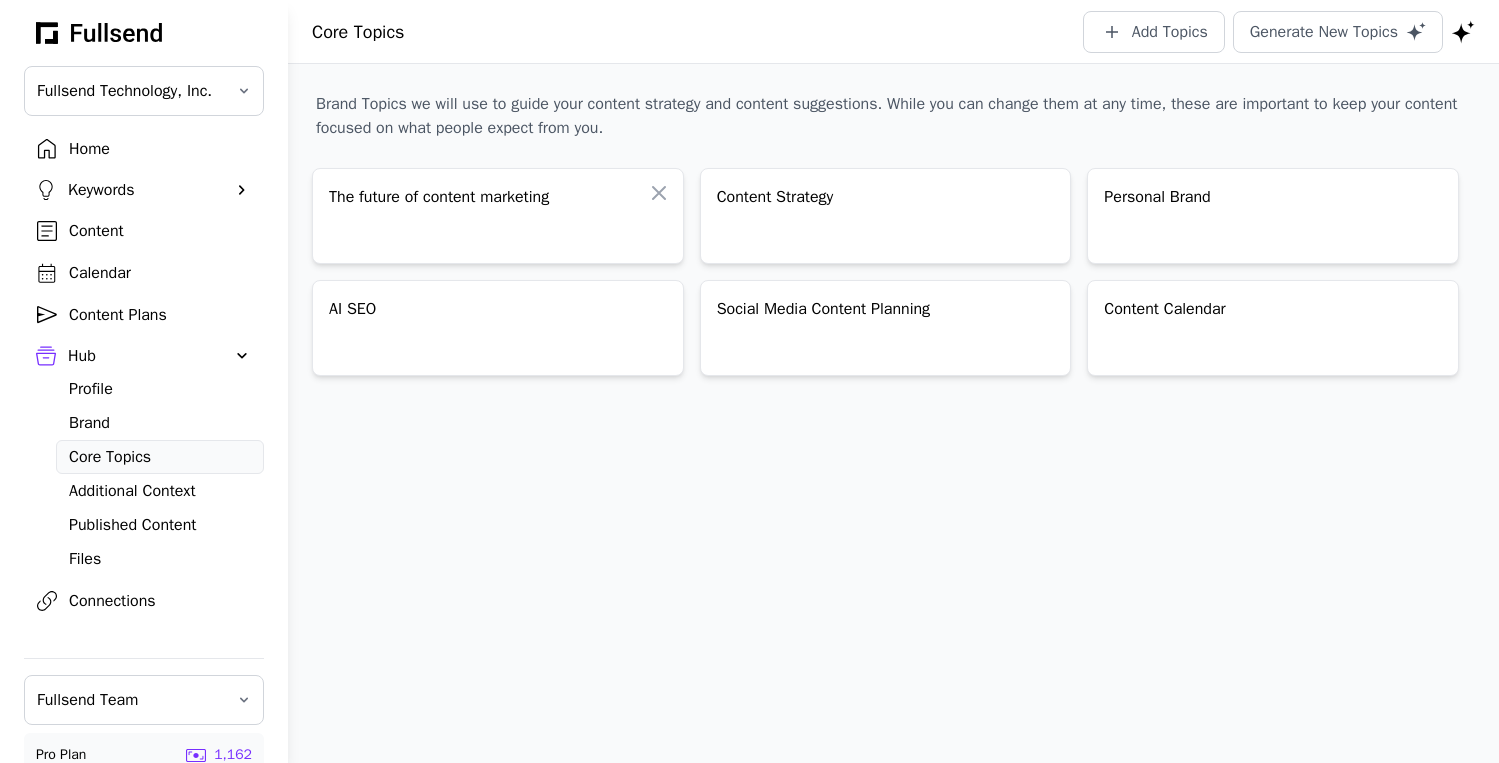 drag, startPoint x: 323, startPoint y: 193, endPoint x: 555, endPoint y: 231, distance: 235.09148 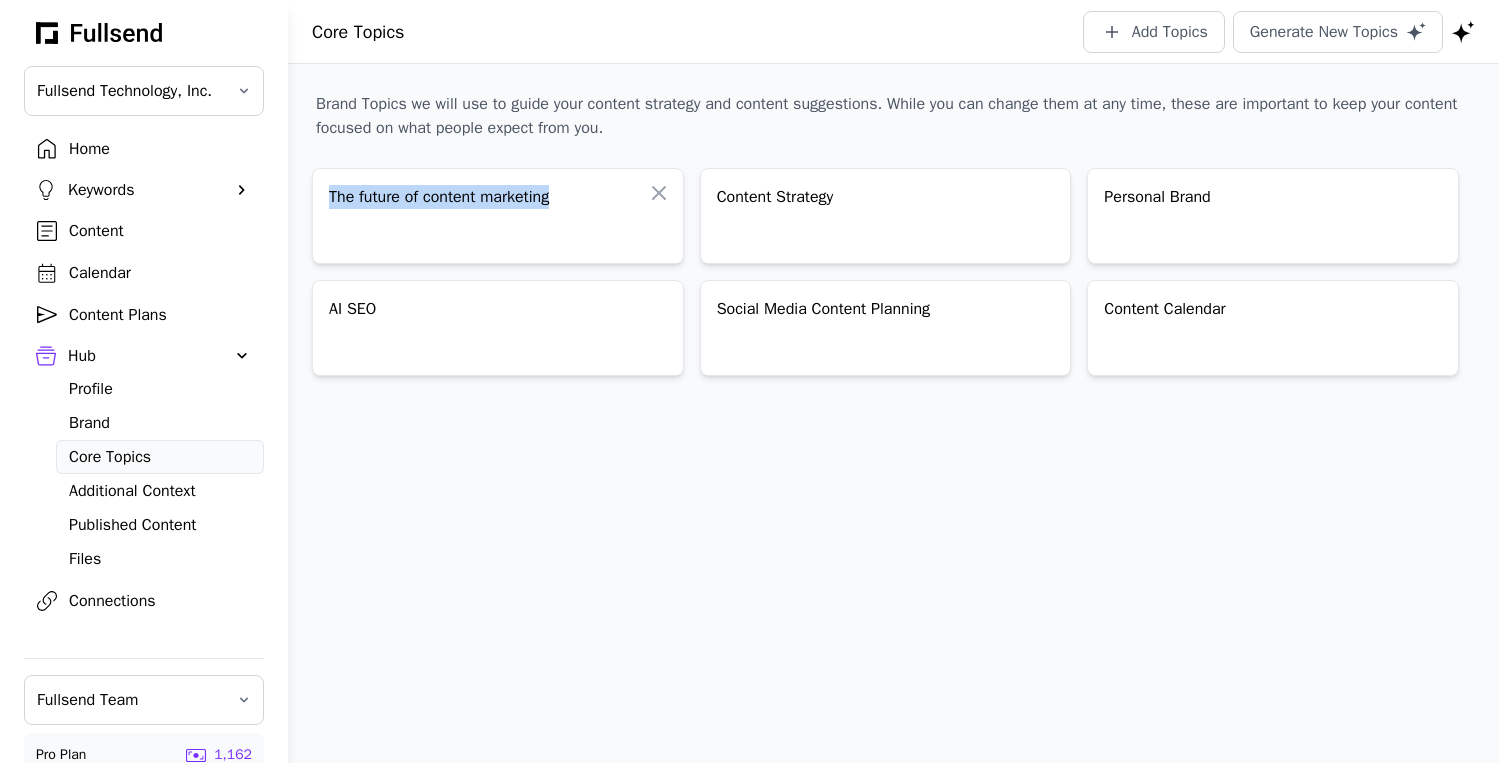 copy on "The future of content marketing" 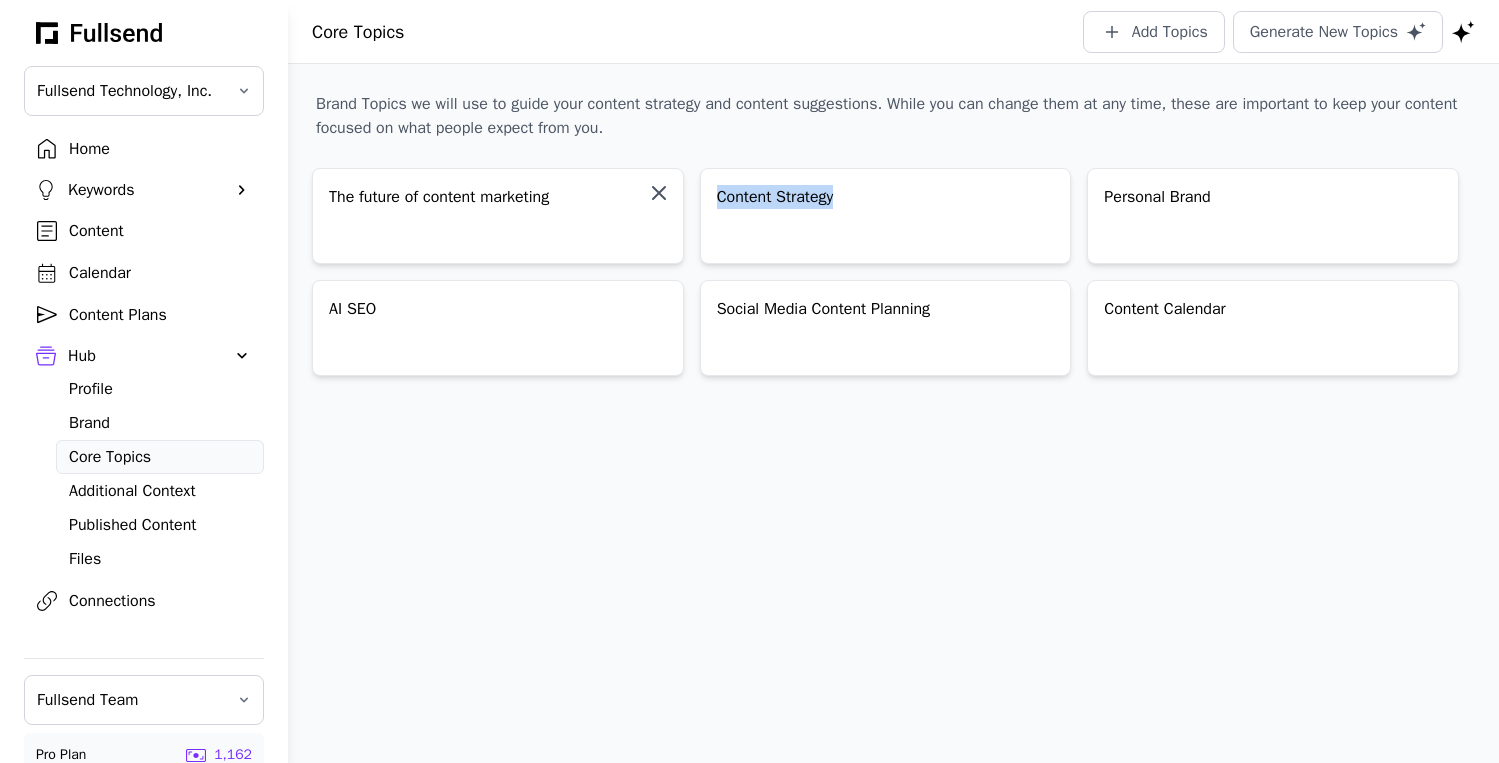 copy on "Content Strategy" 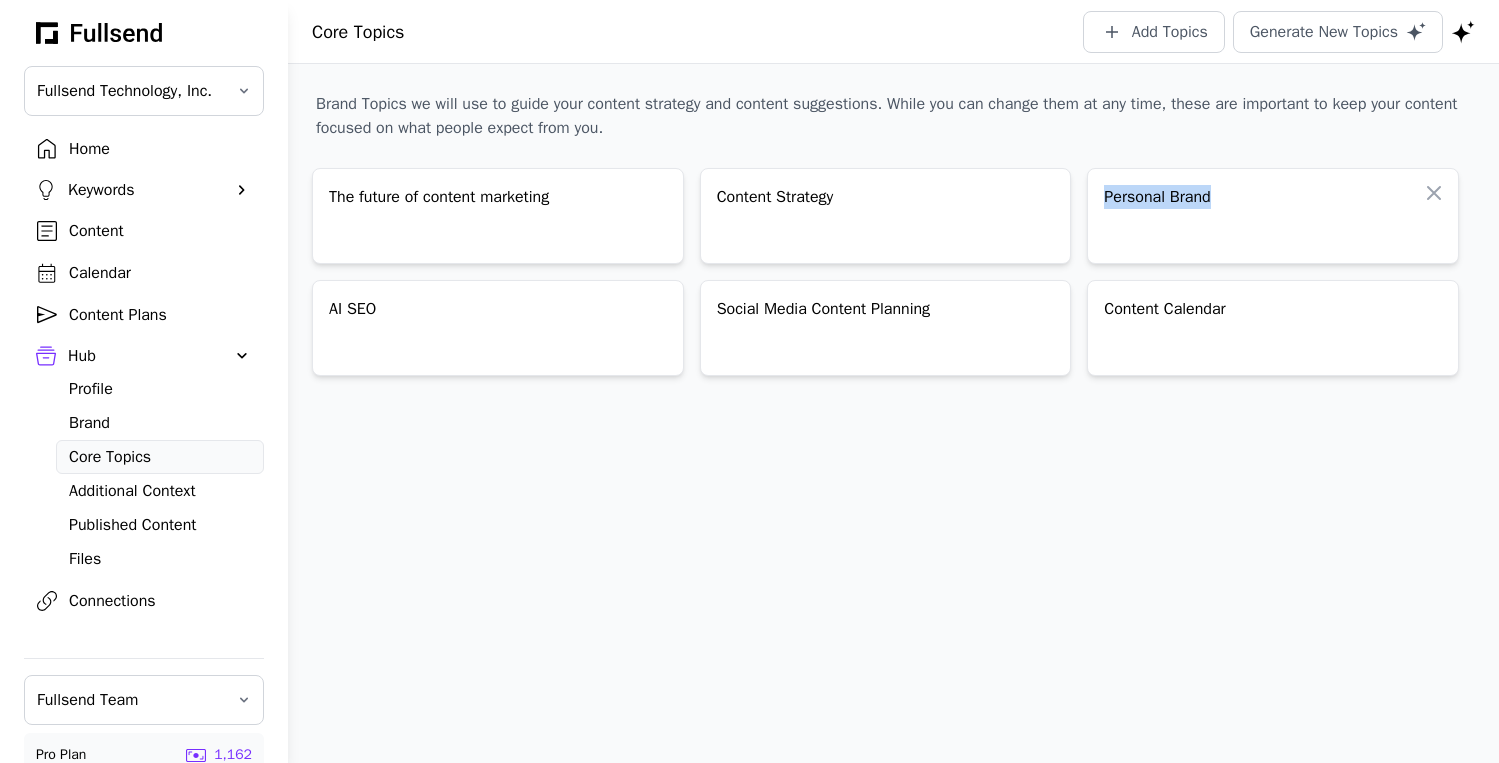 drag, startPoint x: 1216, startPoint y: 202, endPoint x: 1096, endPoint y: 201, distance: 120.004166 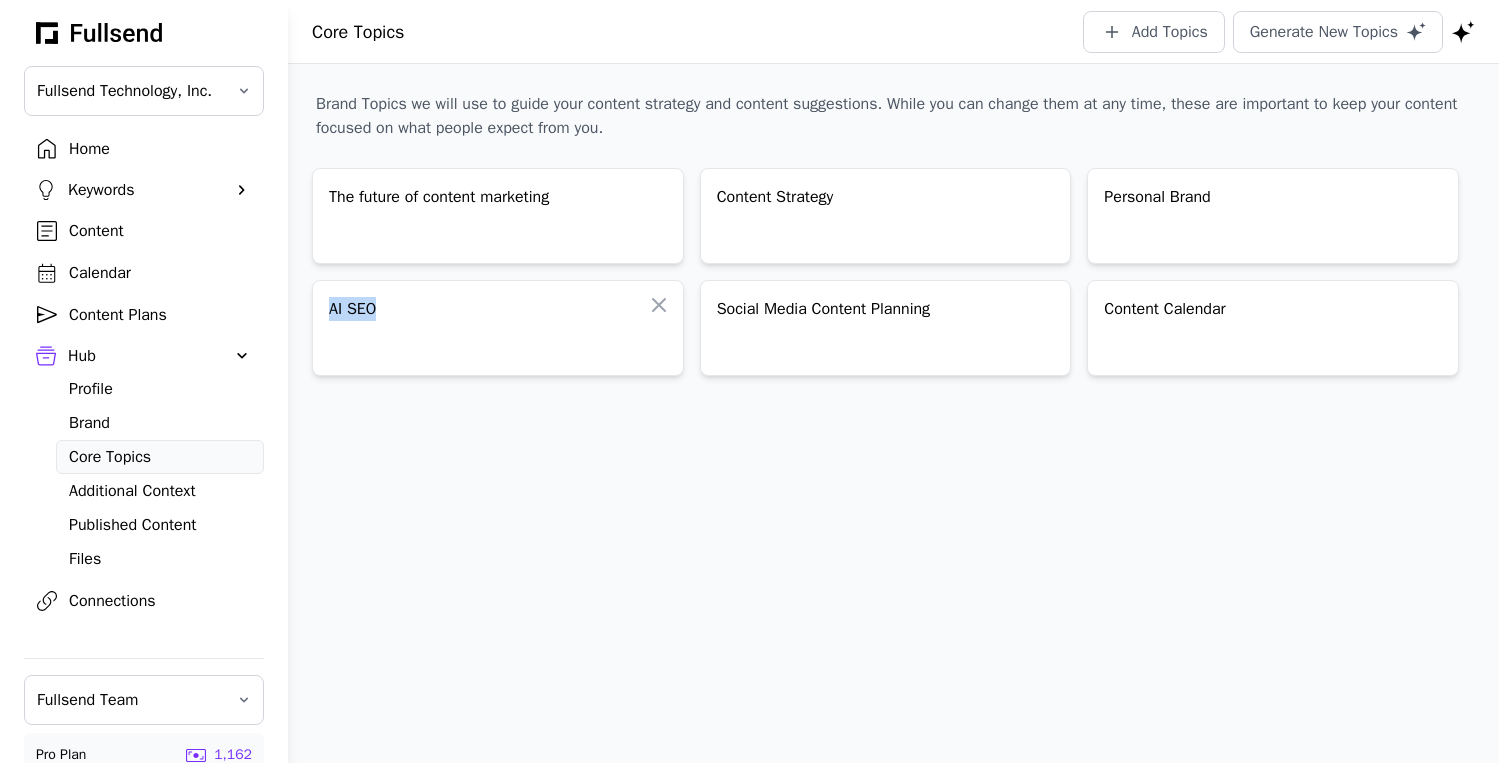 copy on "AI SEO" 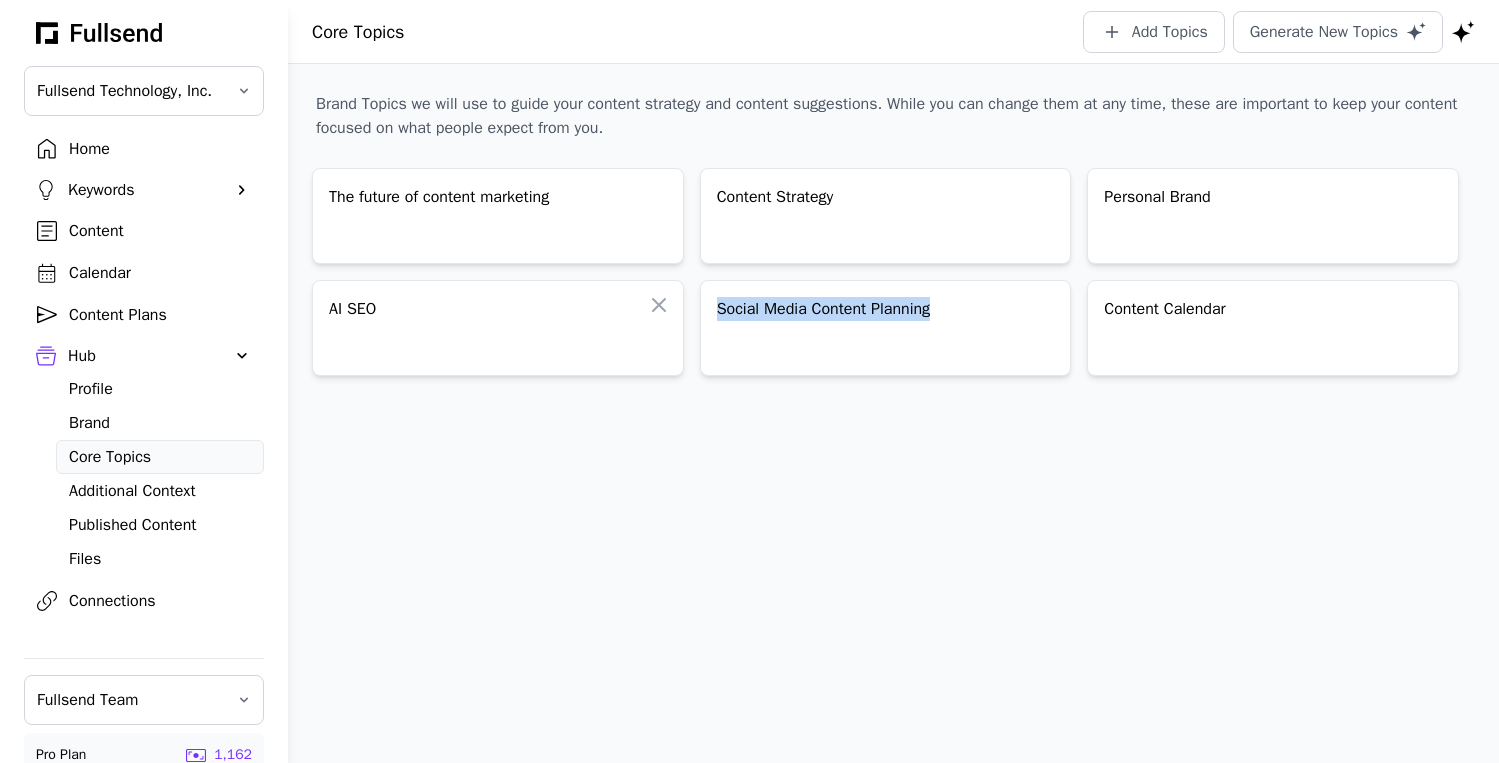drag, startPoint x: 948, startPoint y: 312, endPoint x: 681, endPoint y: 312, distance: 267 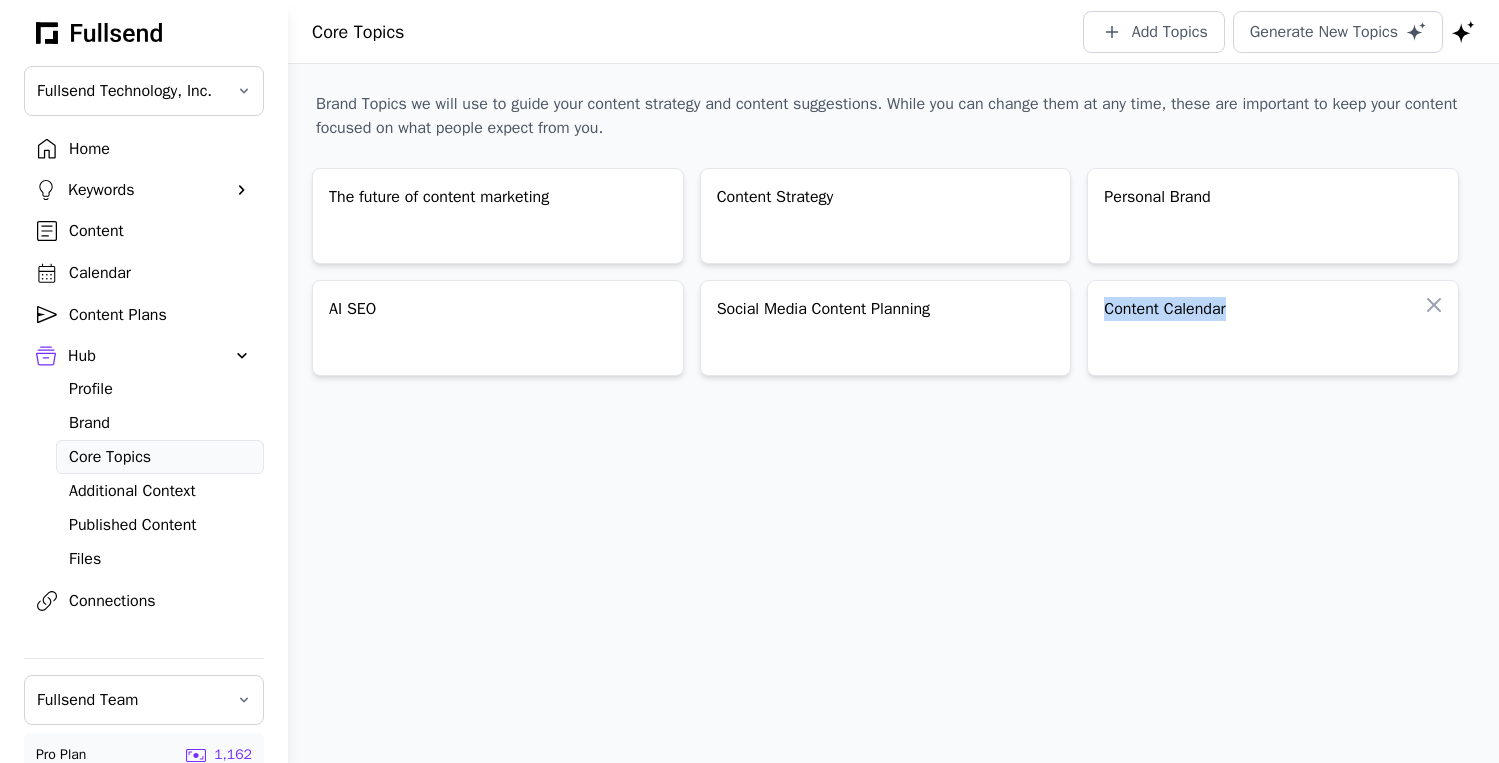 copy on "Content Calendar" 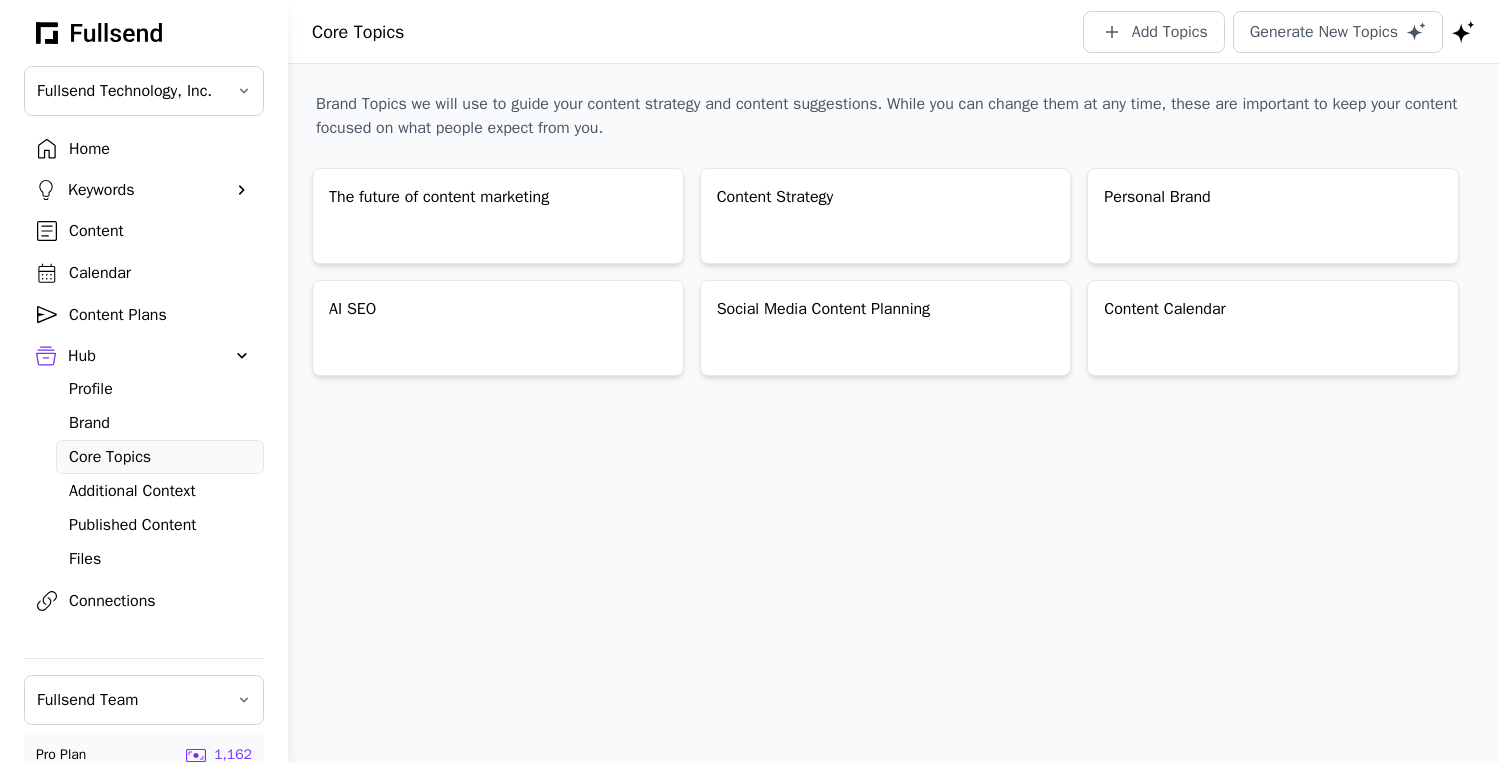 click on "Home" at bounding box center (160, 149) 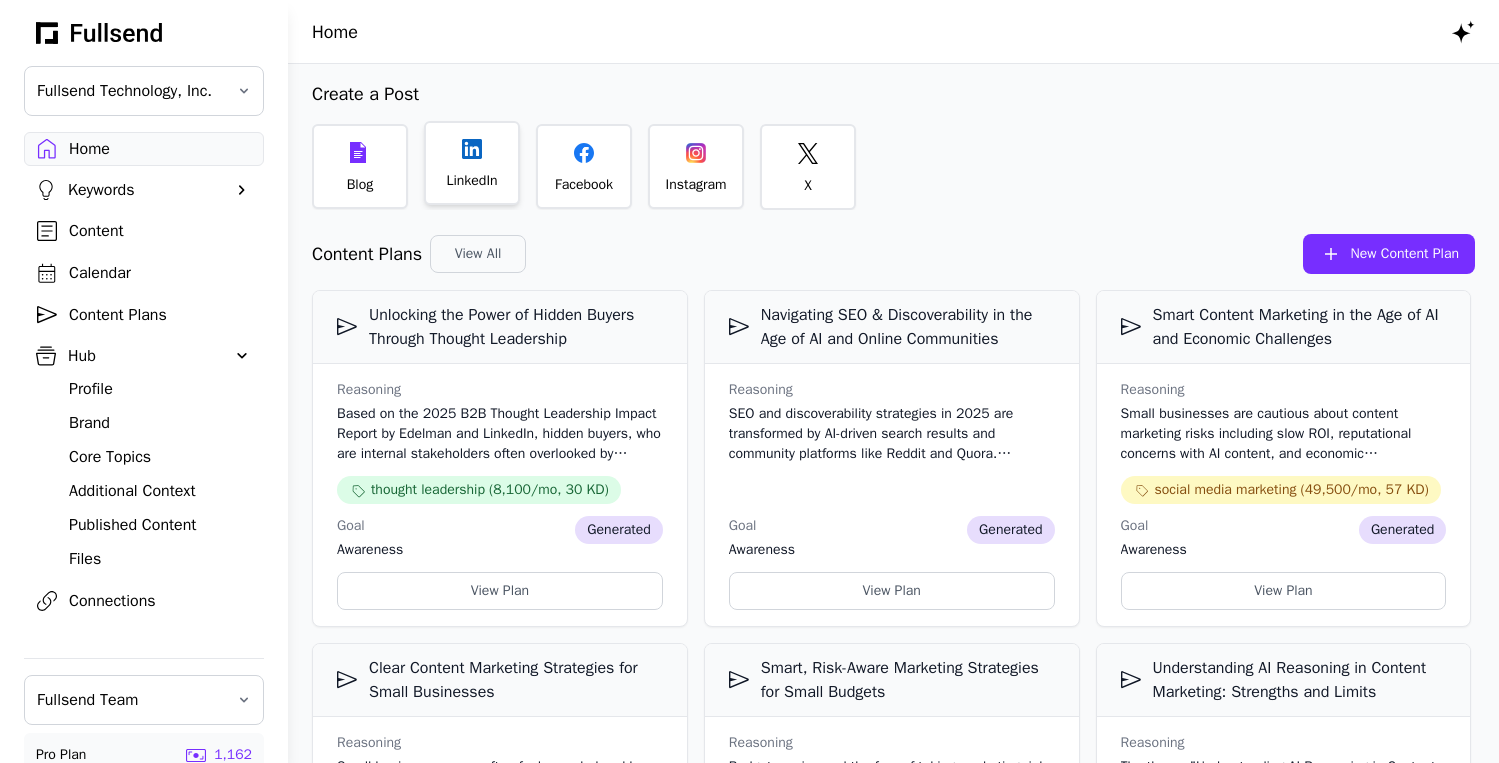 click on "LinkedIn" at bounding box center [471, 181] 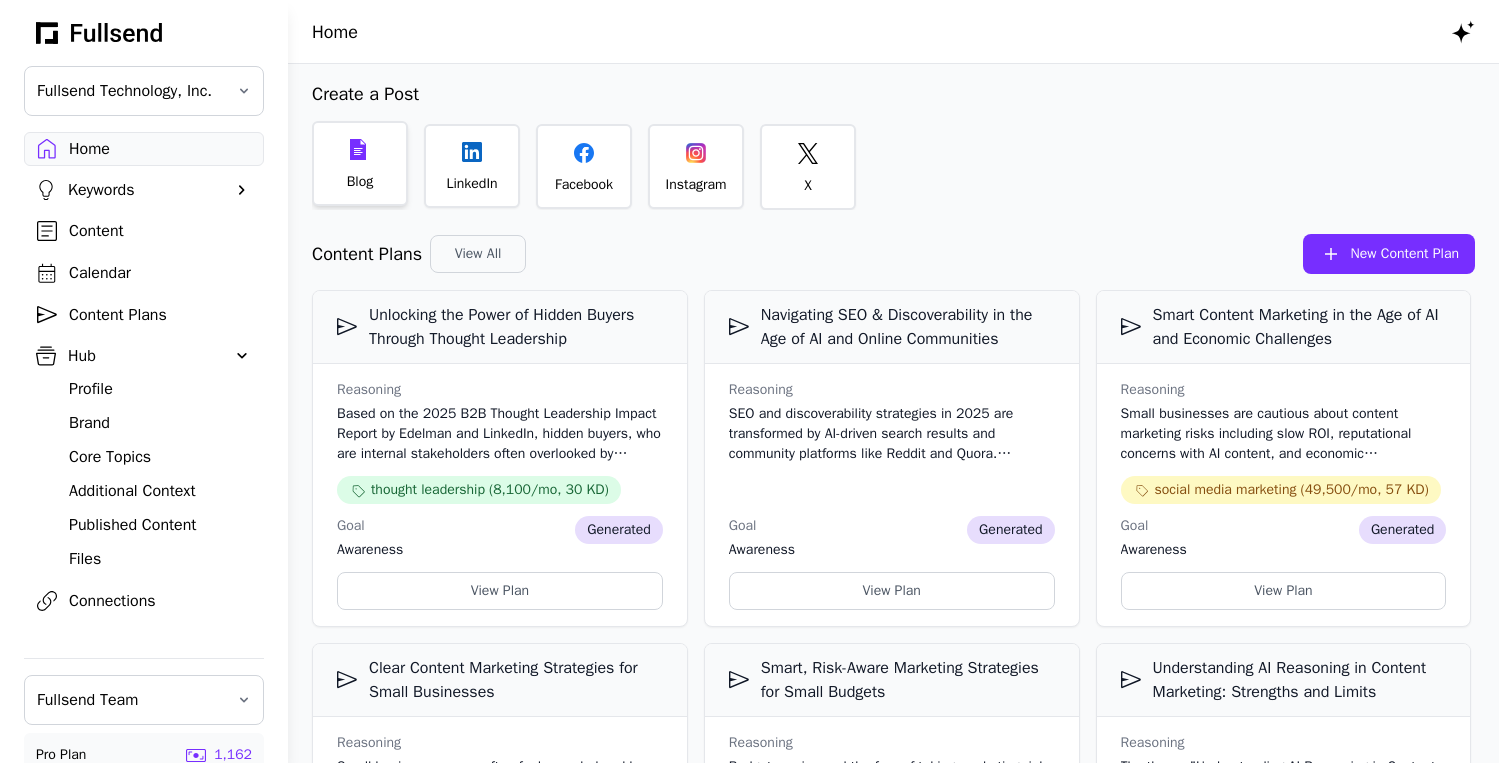 click on "Blog" at bounding box center (360, 163) 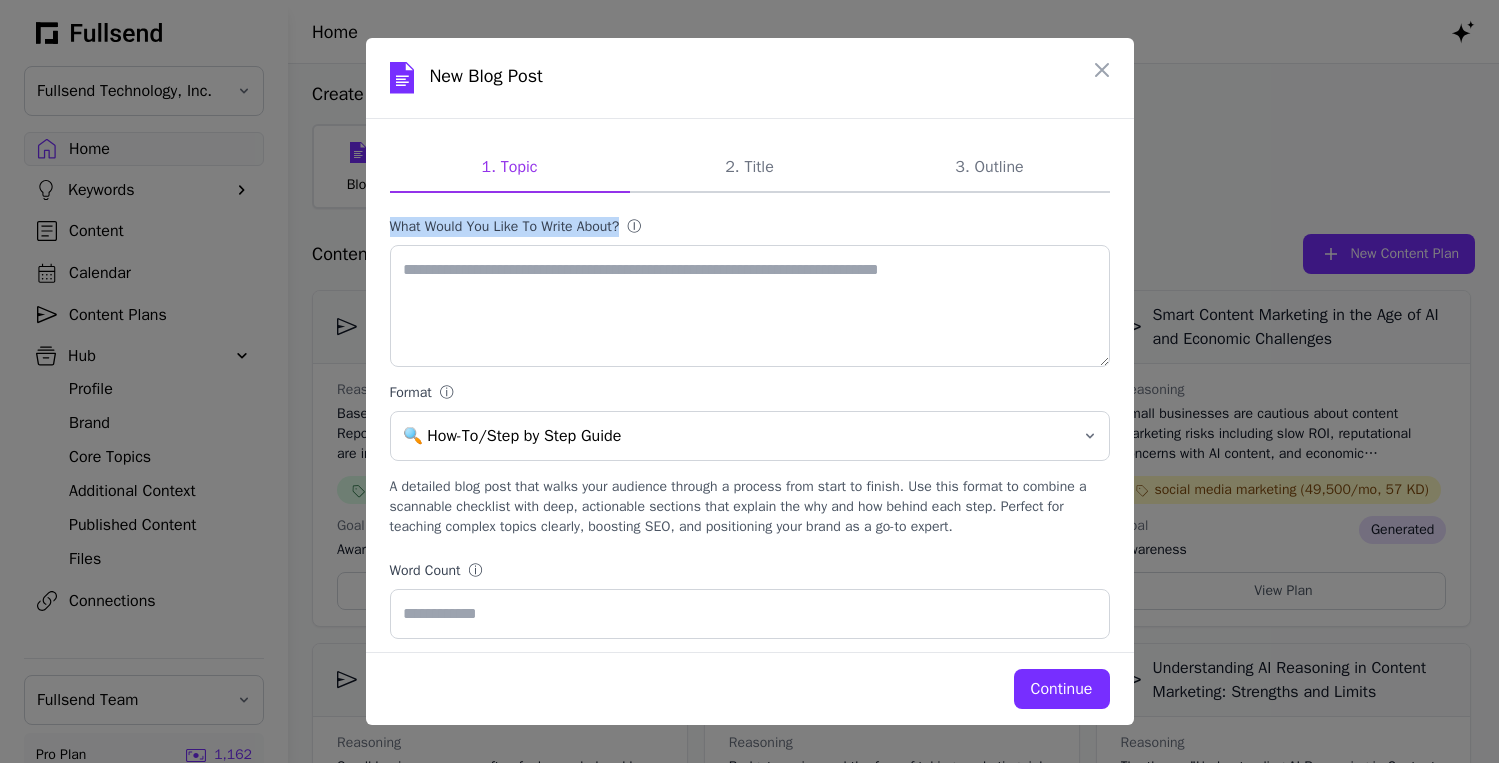 copy on "What would you like to write about?" 